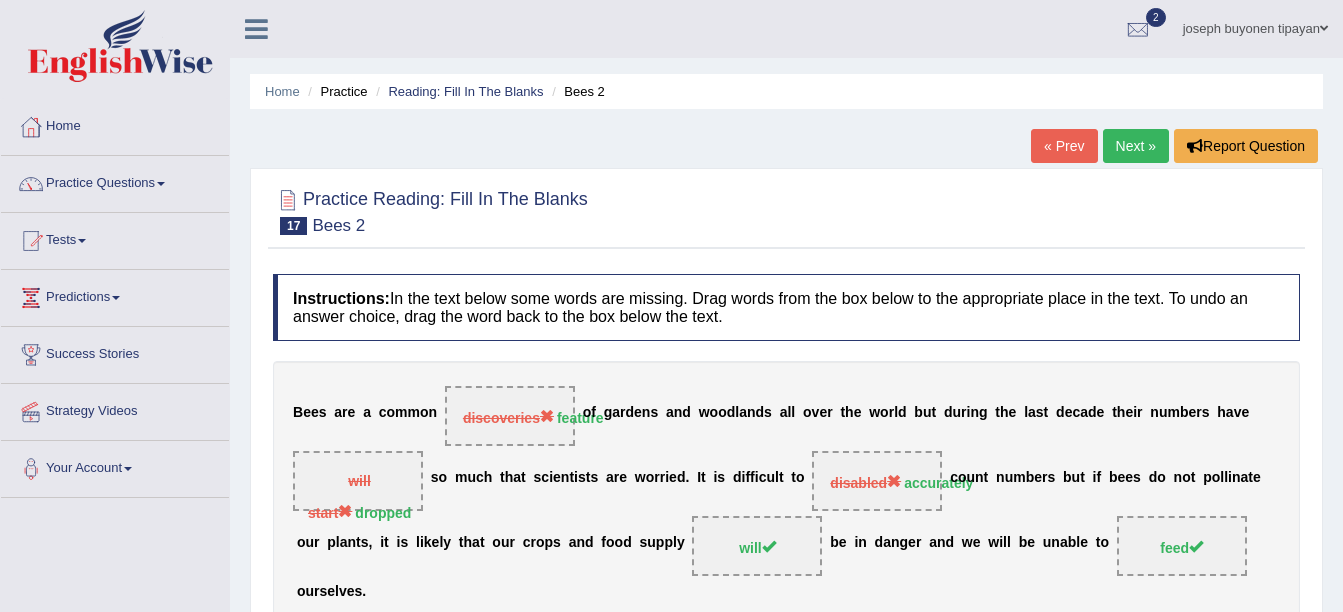 scroll, scrollTop: 537, scrollLeft: 0, axis: vertical 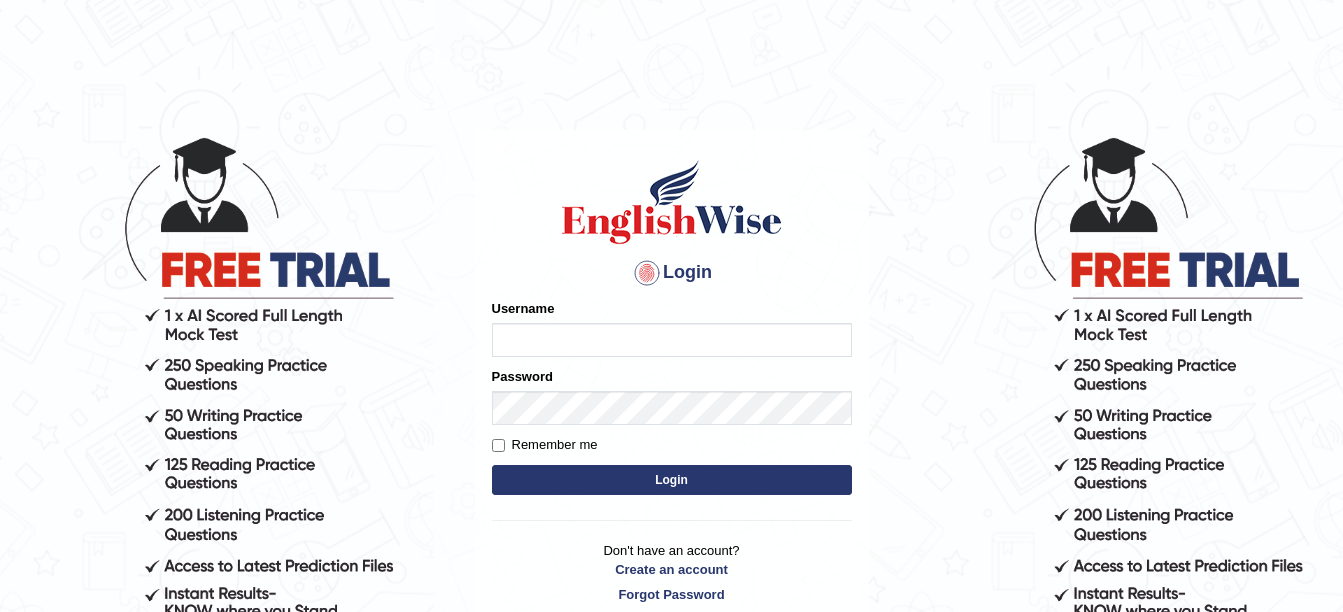 type on "tipayanjo" 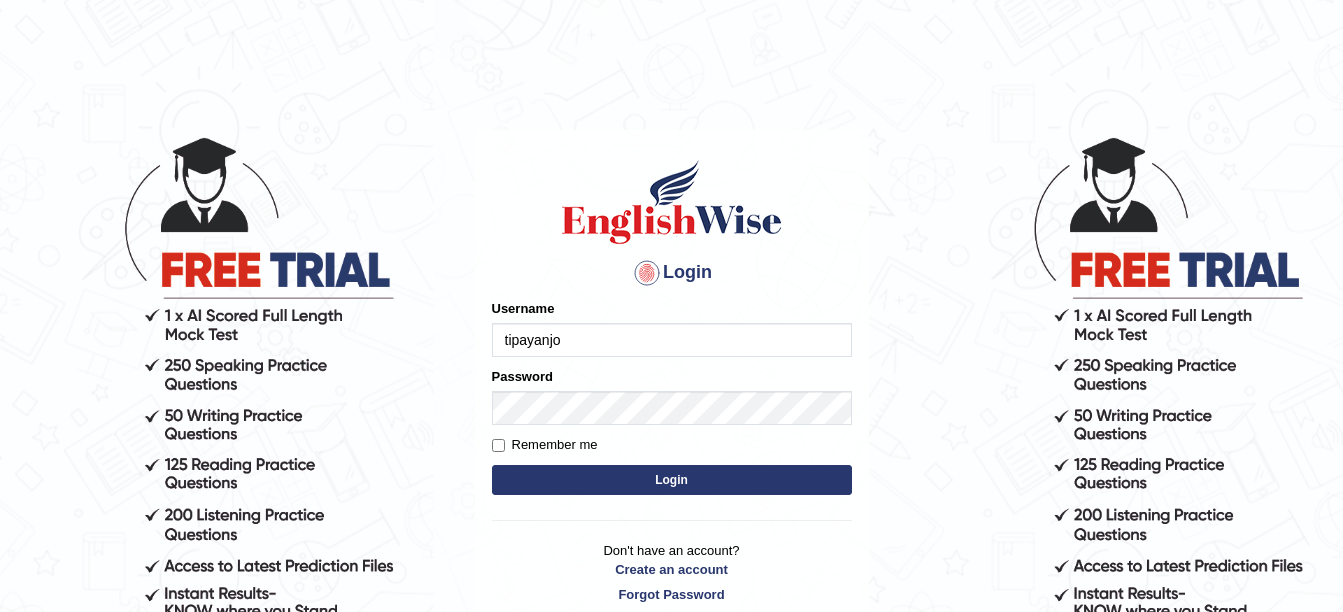click on "Login" at bounding box center (672, 480) 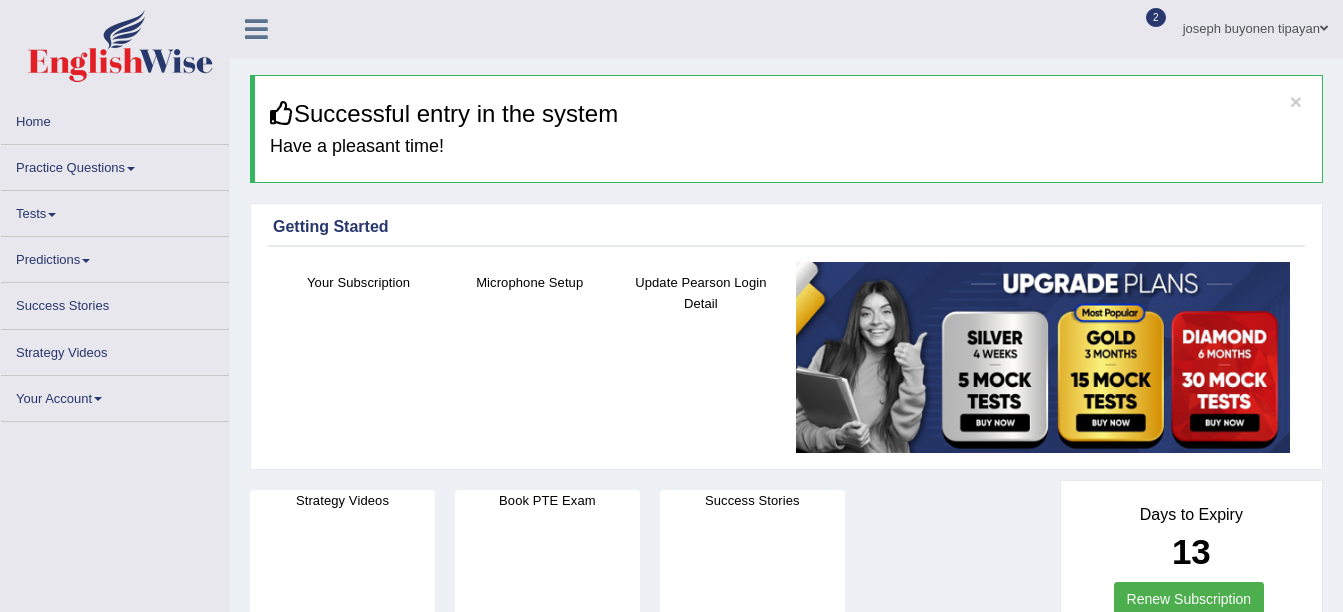 scroll, scrollTop: 0, scrollLeft: 0, axis: both 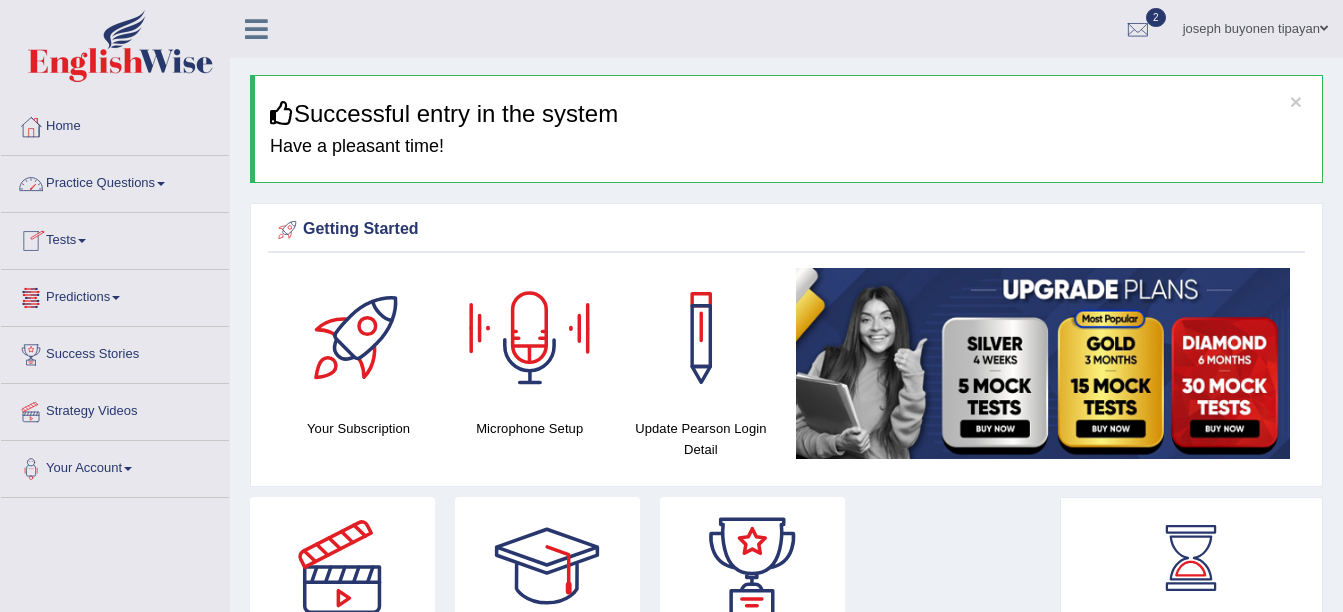 click on "Practice Questions" at bounding box center [115, 181] 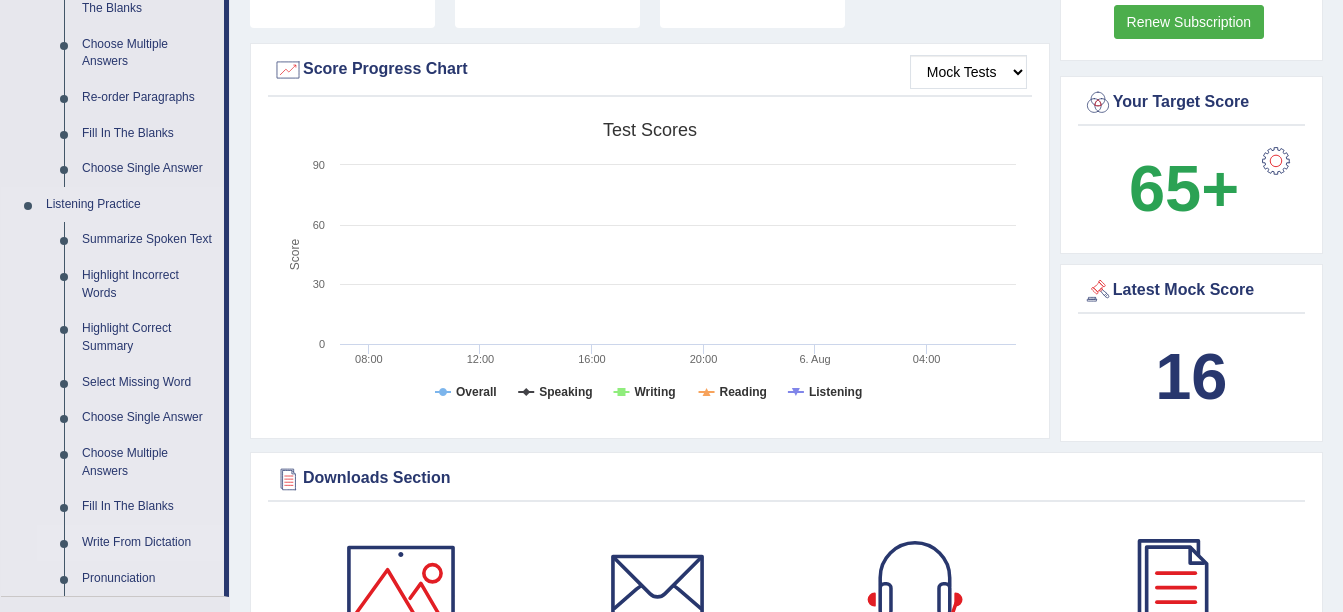 scroll, scrollTop: 800, scrollLeft: 0, axis: vertical 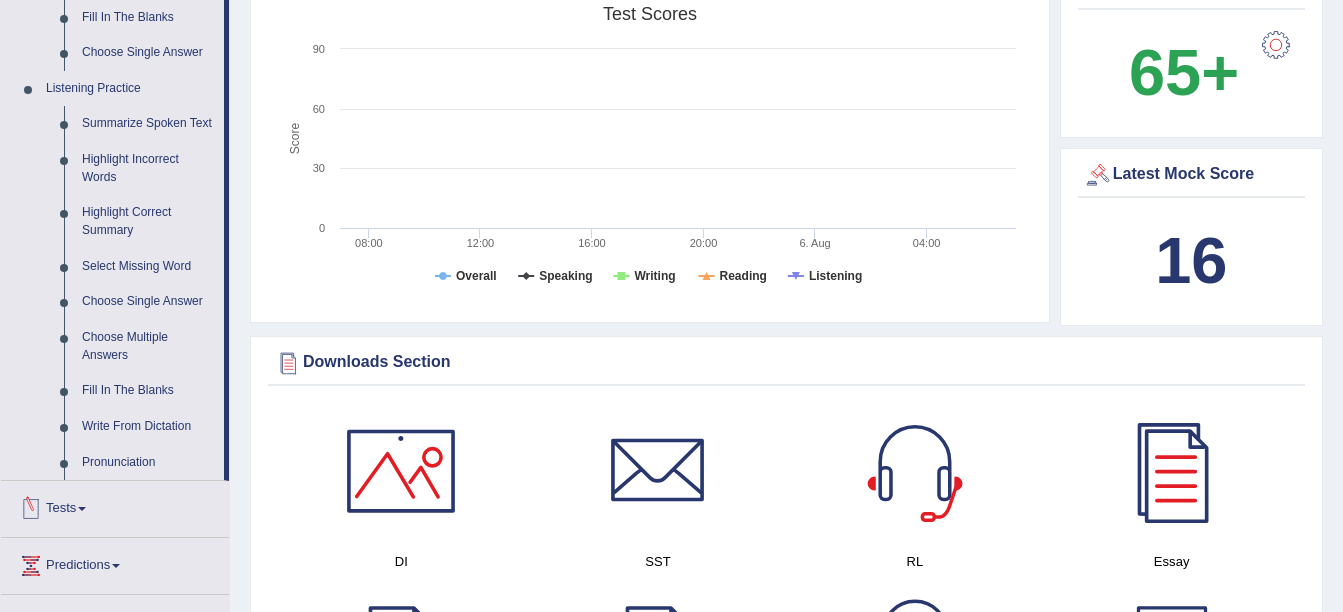 click on "Tests" at bounding box center [115, 506] 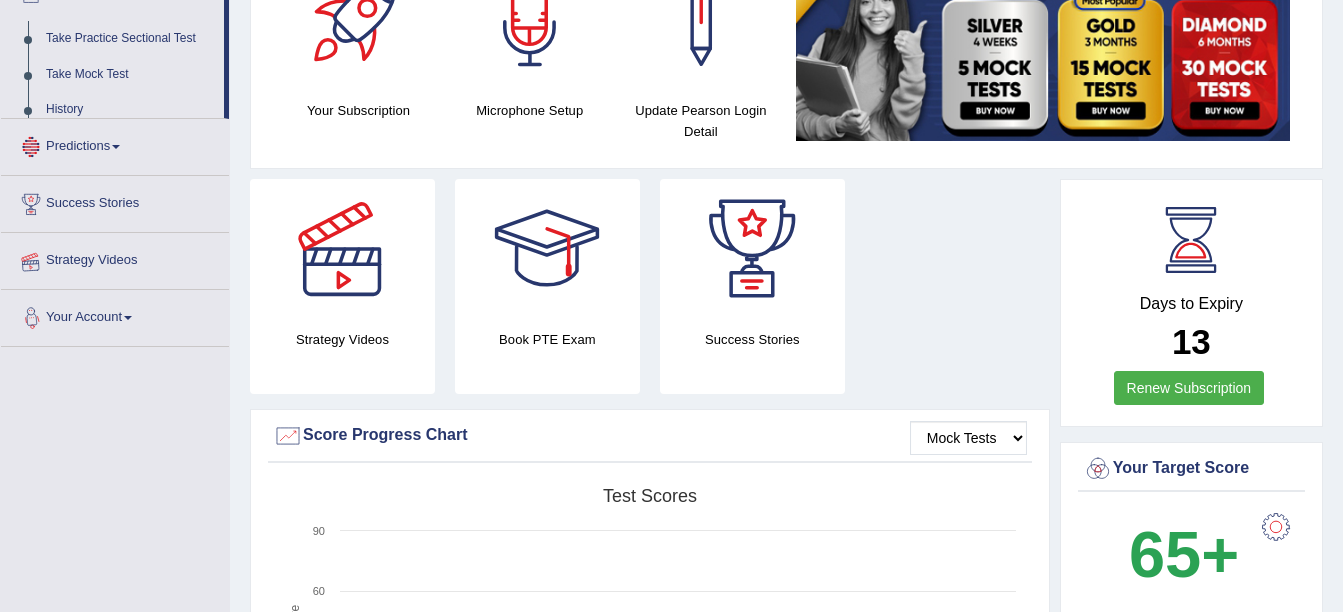 scroll, scrollTop: 248, scrollLeft: 0, axis: vertical 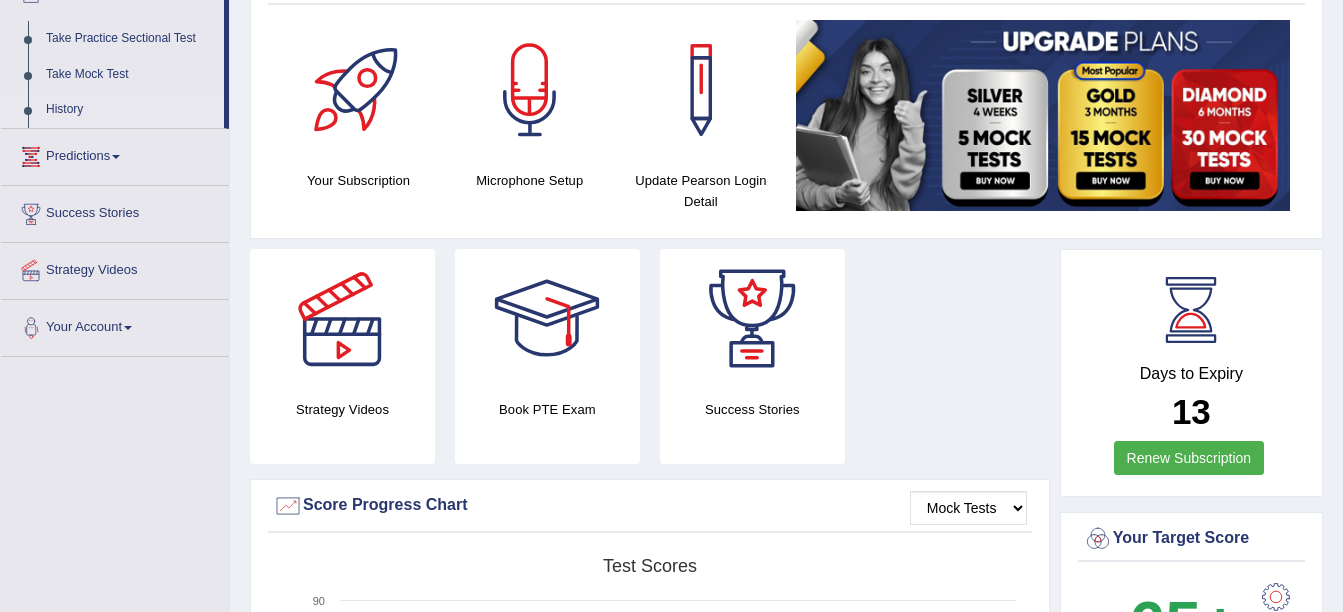 click on "History" at bounding box center (130, 110) 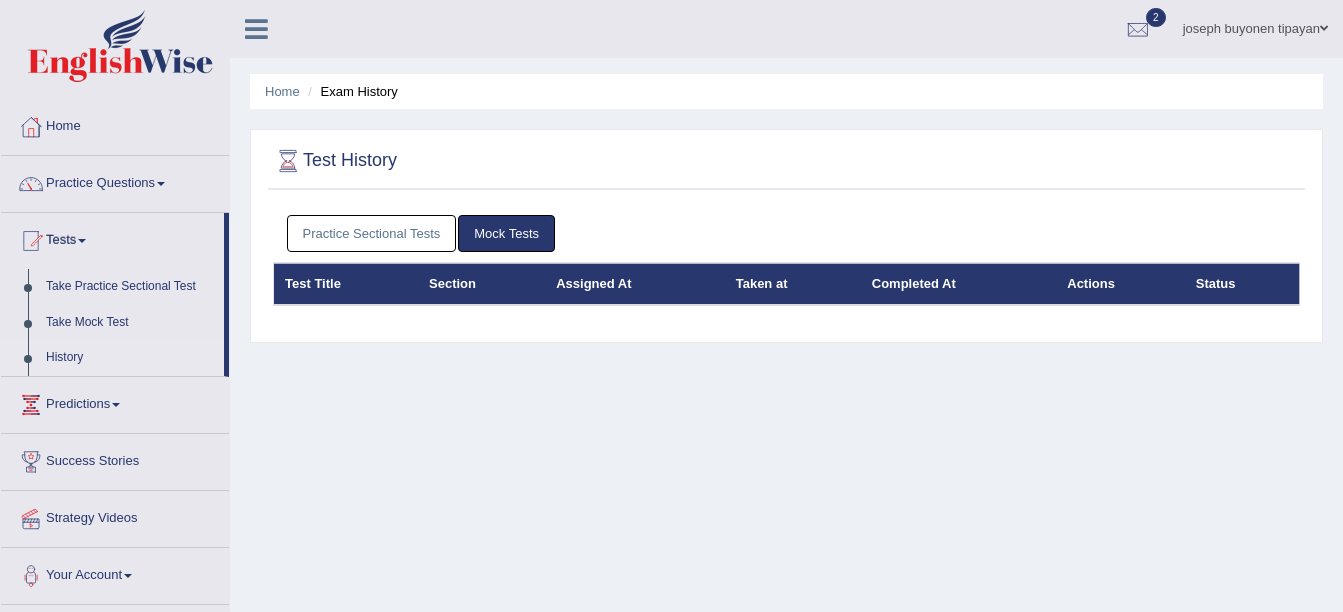 scroll, scrollTop: 0, scrollLeft: 0, axis: both 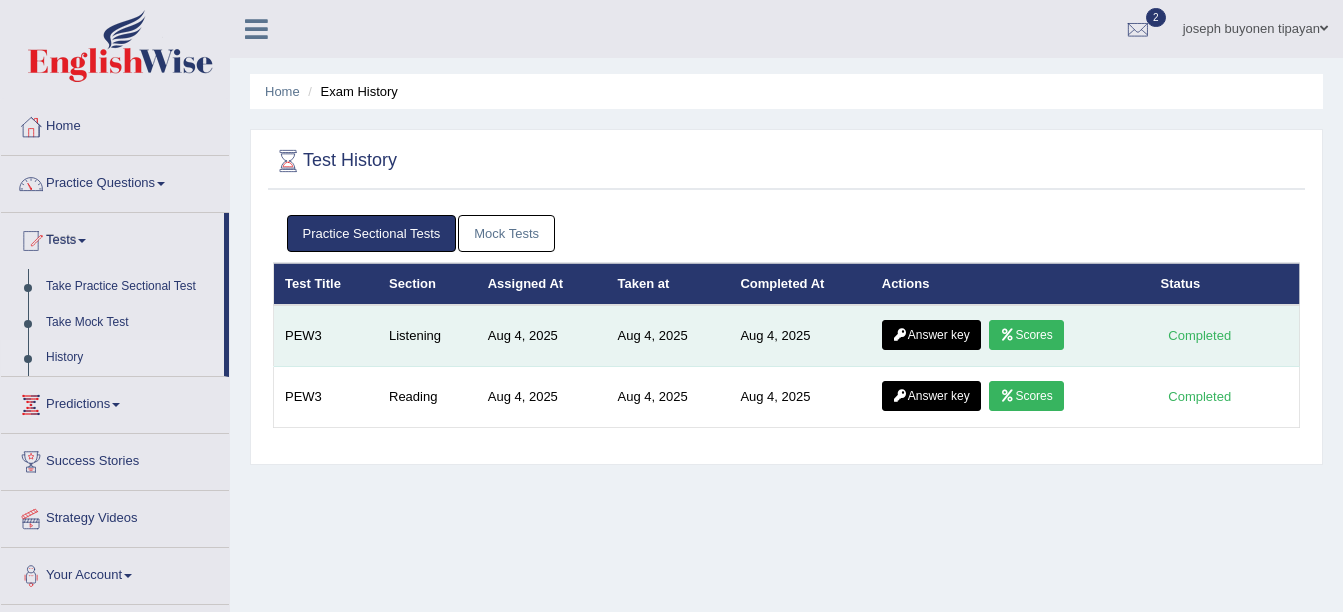 click on "Scores" at bounding box center (1026, 335) 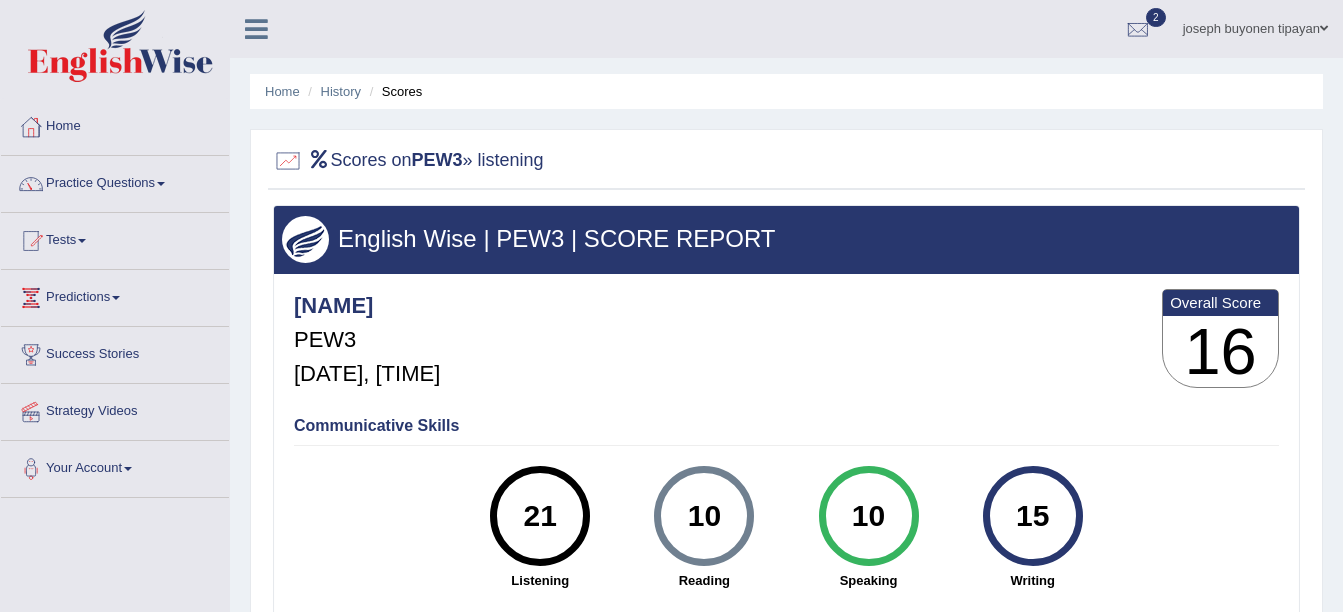 scroll, scrollTop: 0, scrollLeft: 0, axis: both 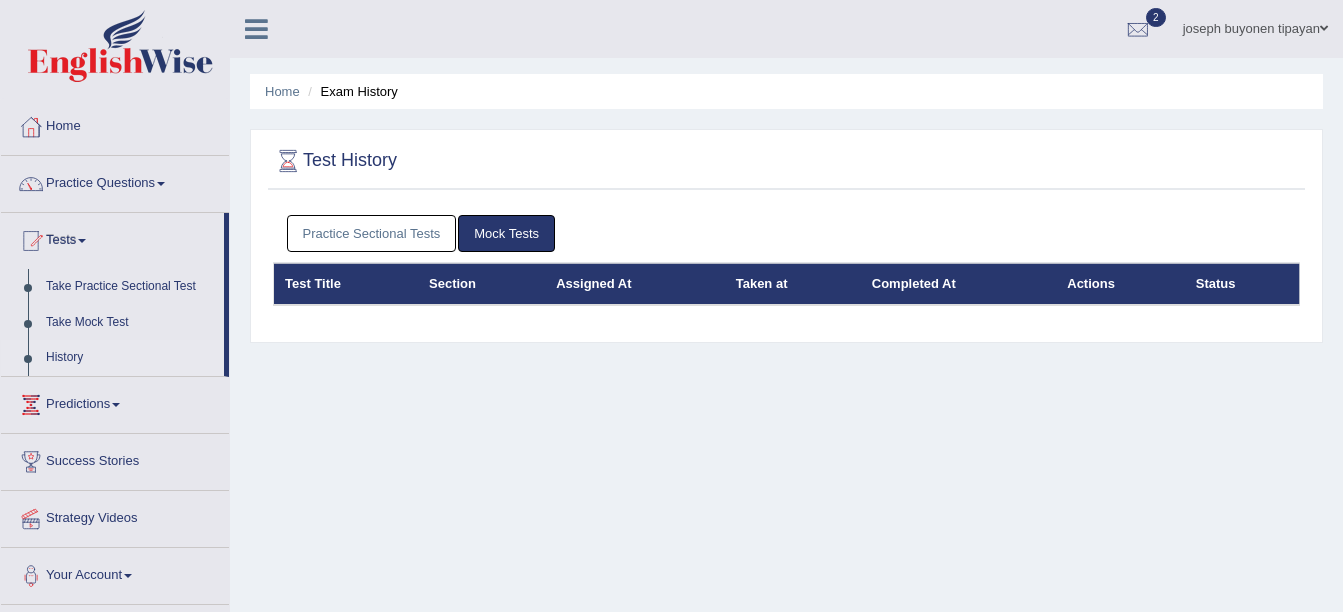 click on "Practice Sectional Tests" at bounding box center (372, 233) 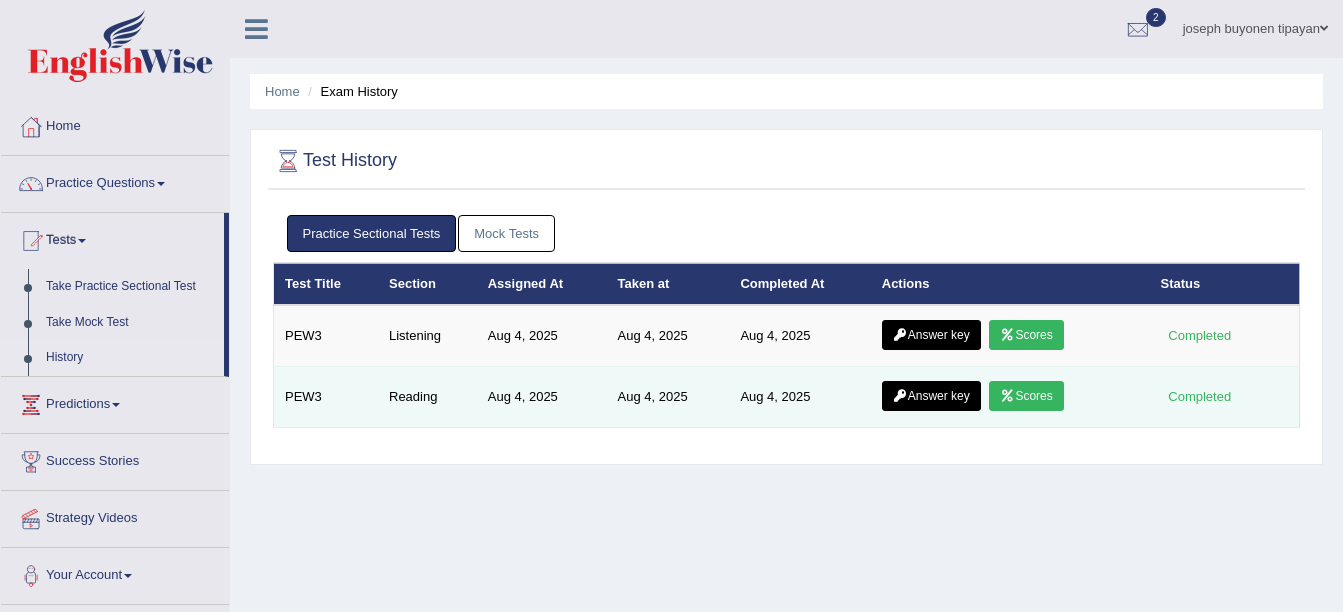 click on "Scores" at bounding box center [1026, 396] 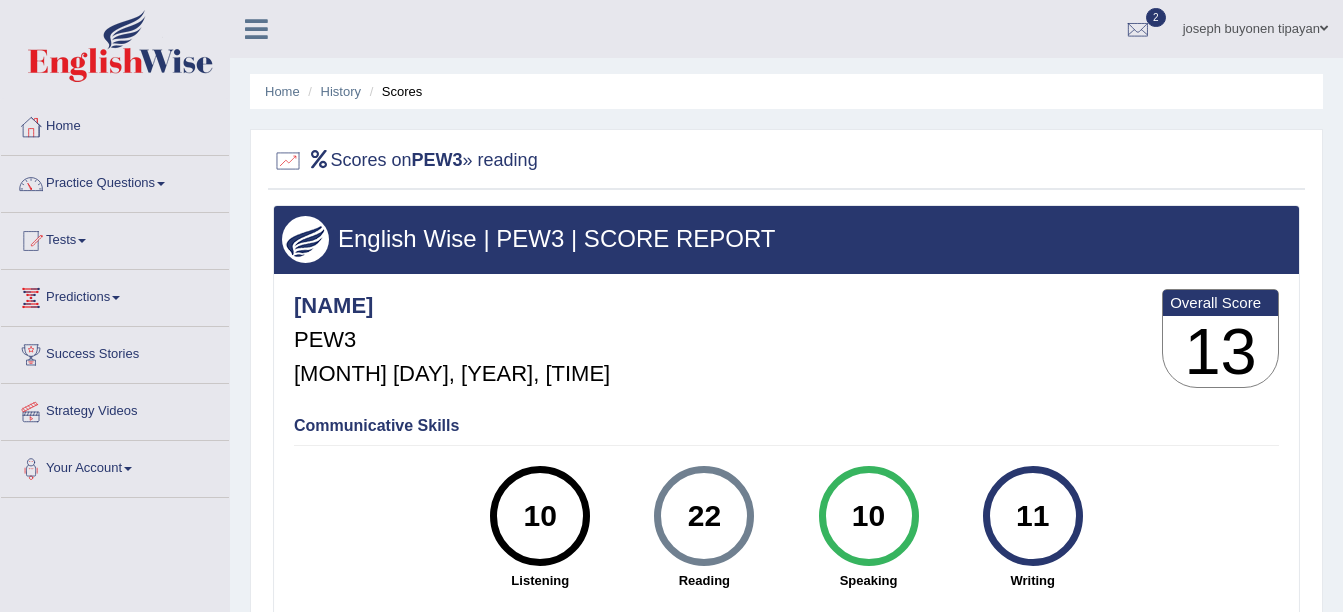 scroll, scrollTop: 0, scrollLeft: 0, axis: both 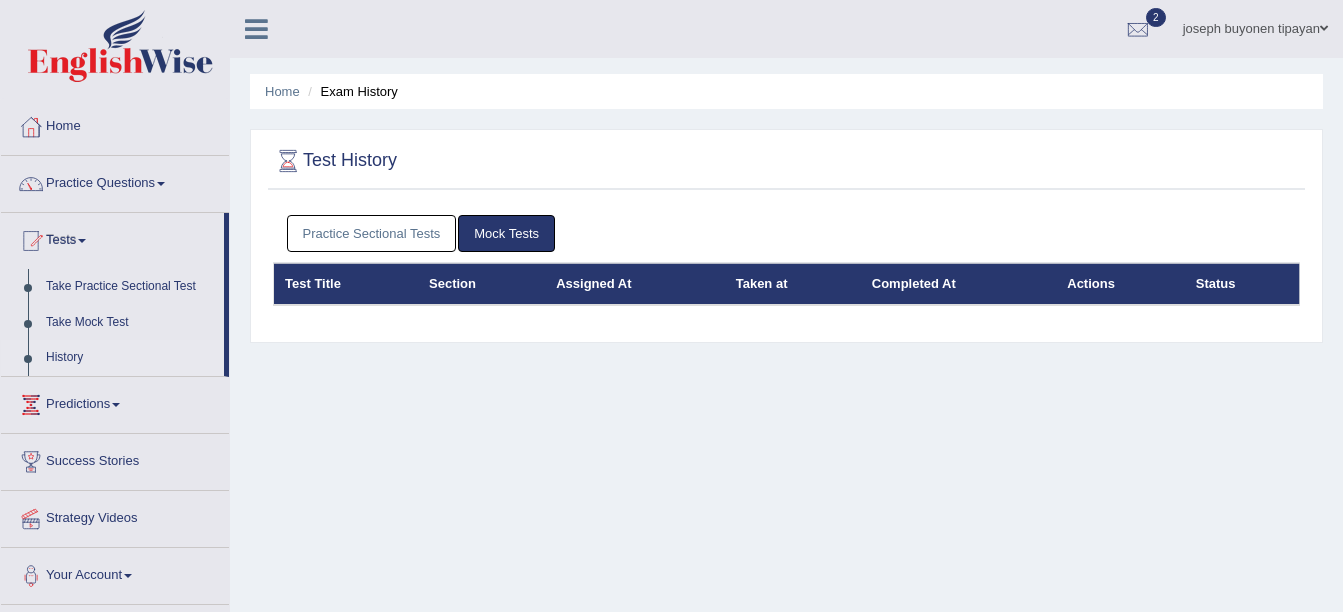 click on "Practice Sectional Tests" at bounding box center [372, 233] 